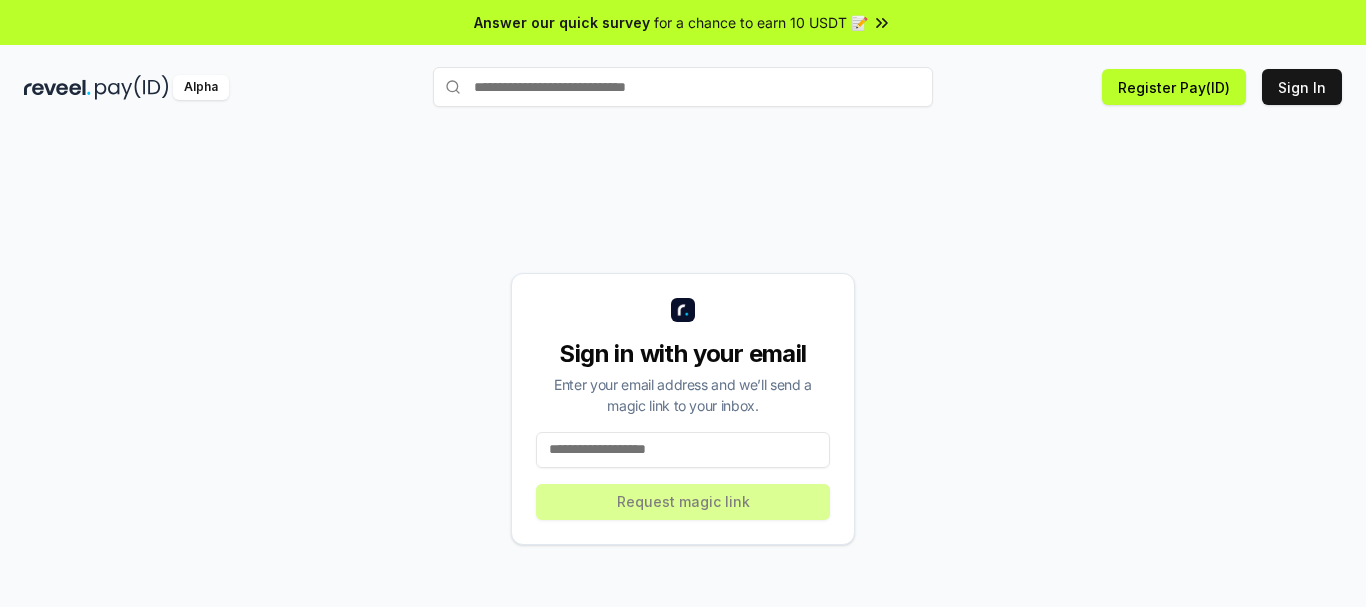 scroll, scrollTop: 0, scrollLeft: 0, axis: both 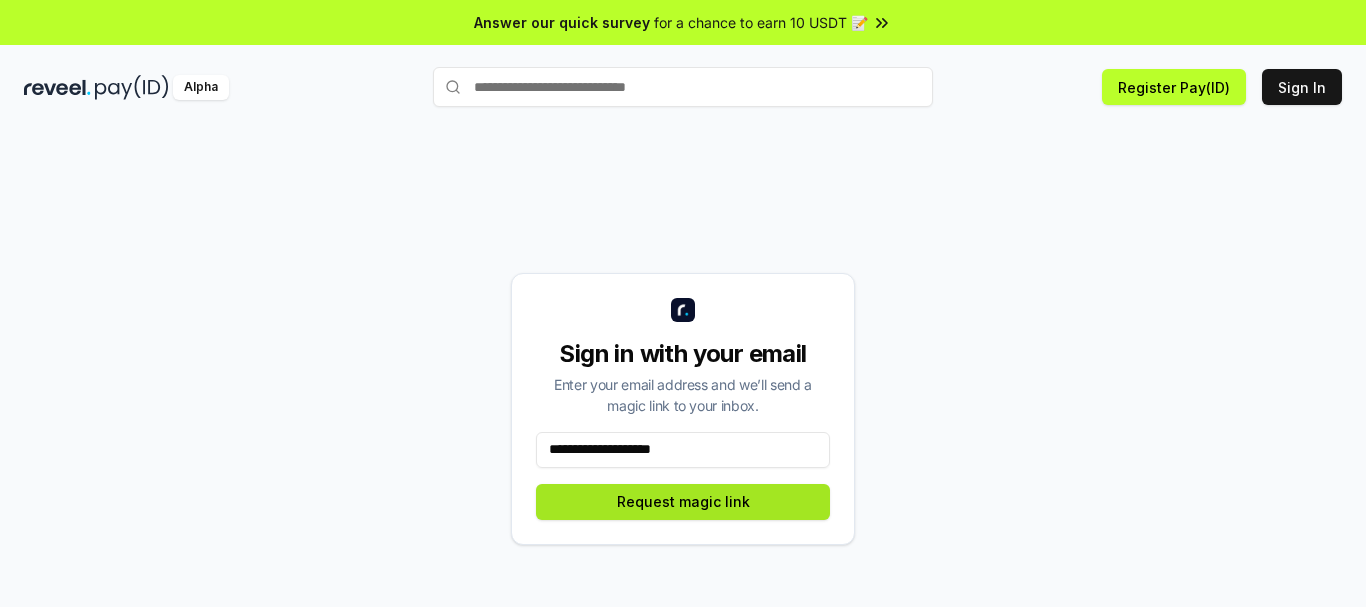 type on "**********" 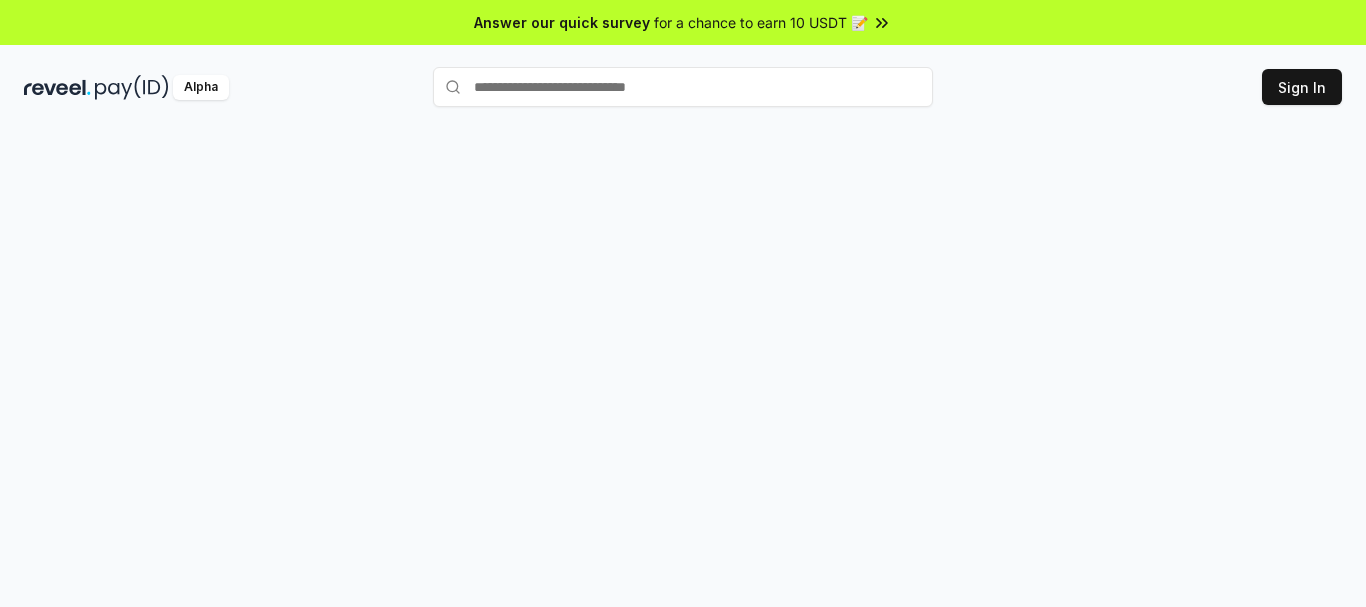 scroll, scrollTop: 0, scrollLeft: 0, axis: both 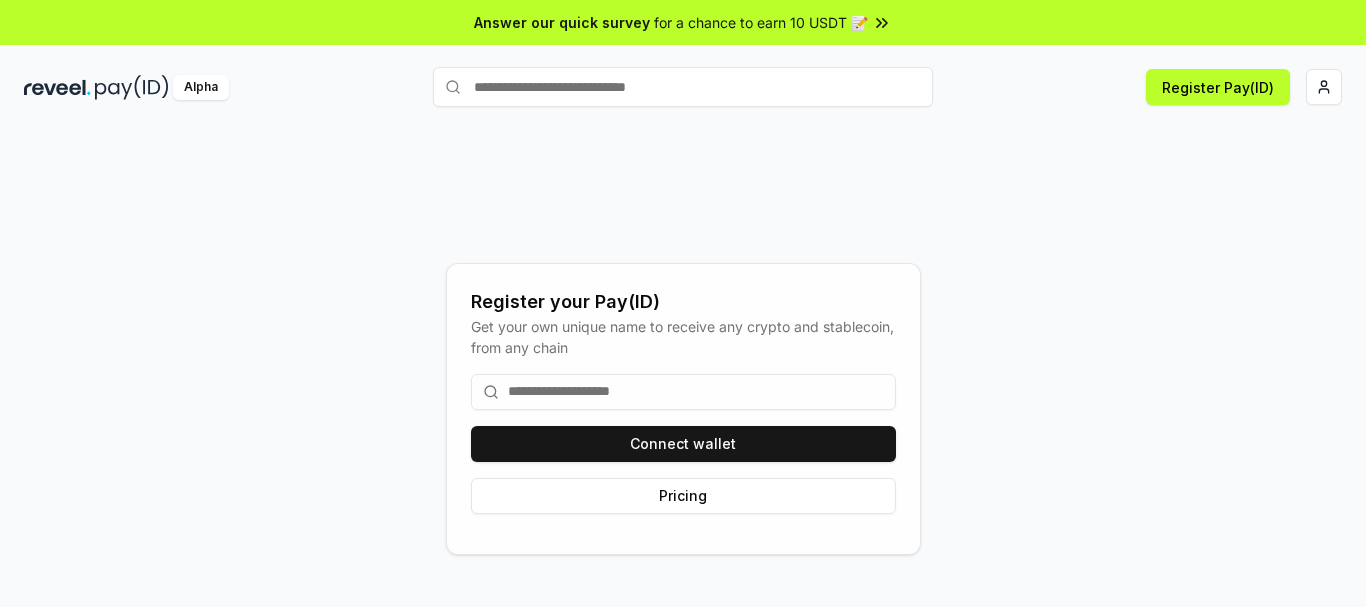 click at bounding box center (683, 392) 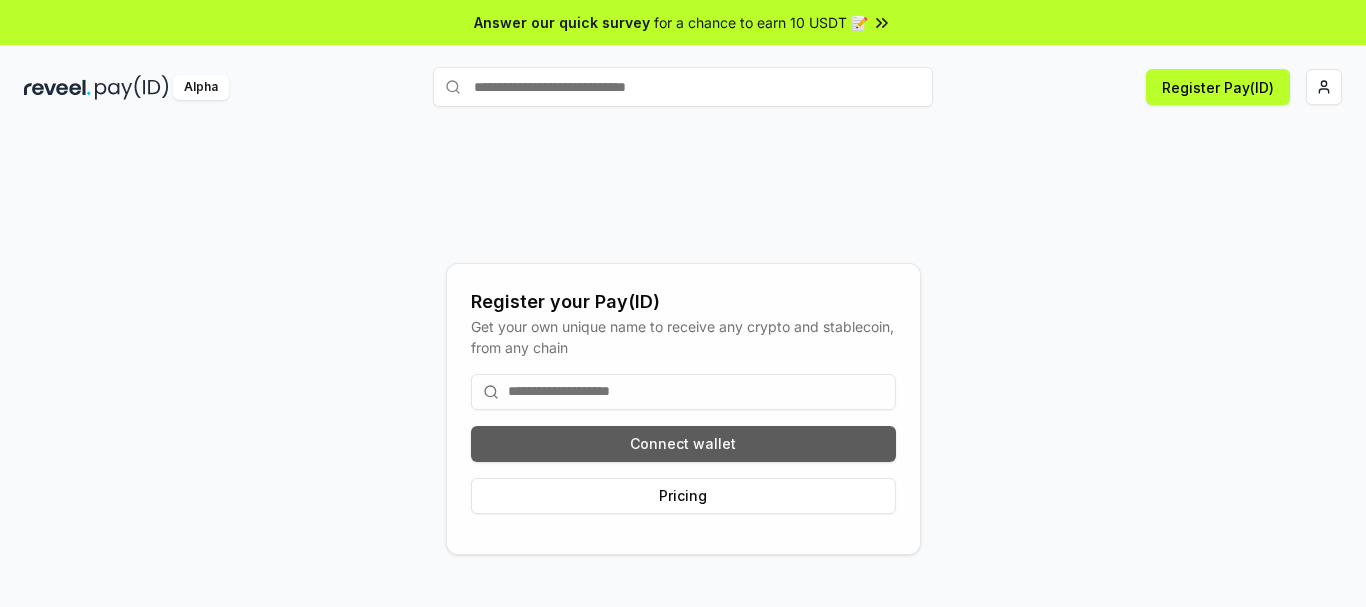 click on "Connect wallet" at bounding box center [683, 444] 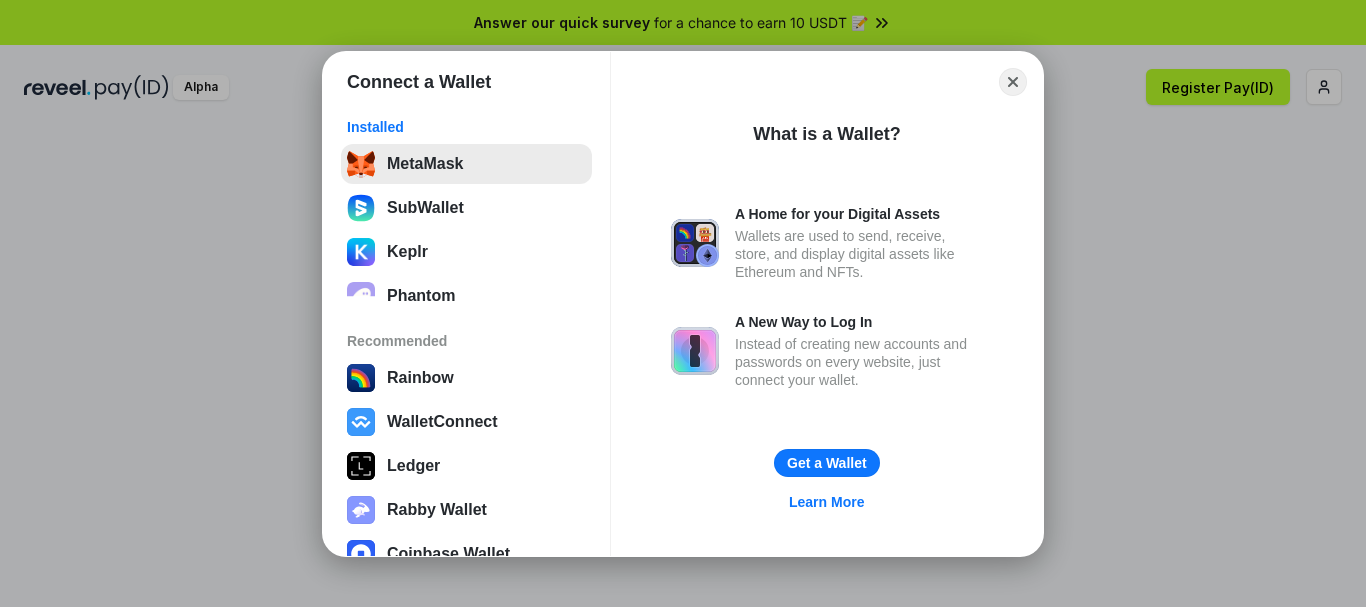 click on "MetaMask" at bounding box center [466, 164] 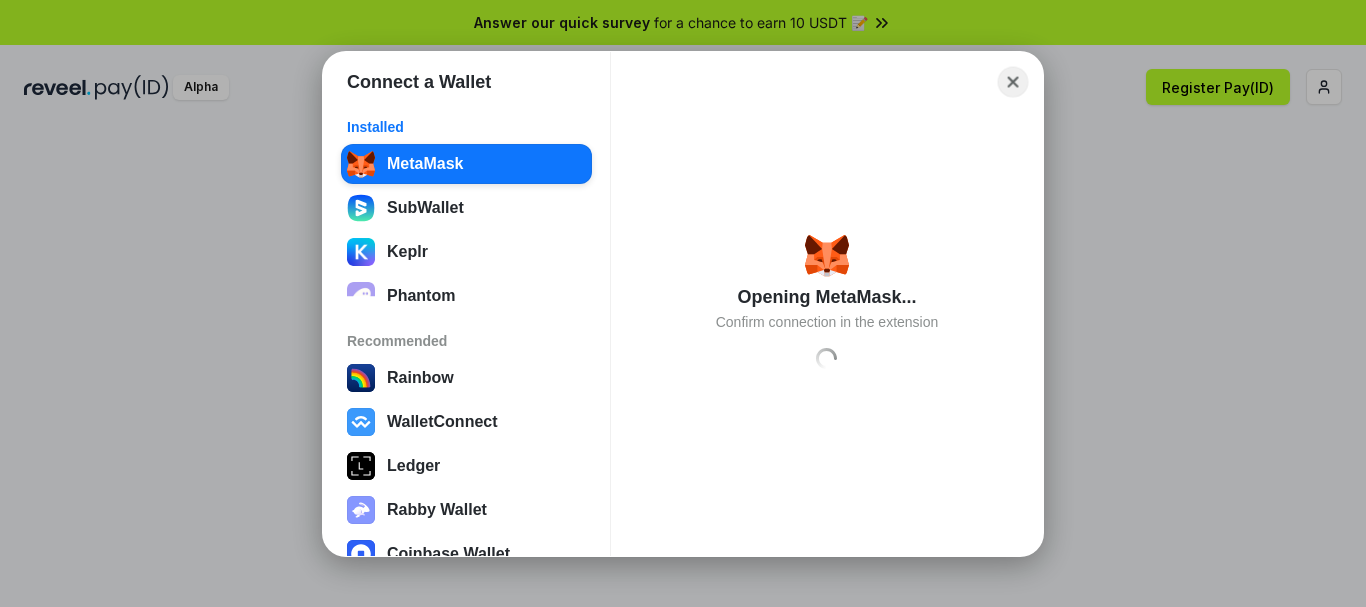 click on "Close" at bounding box center (1013, 81) 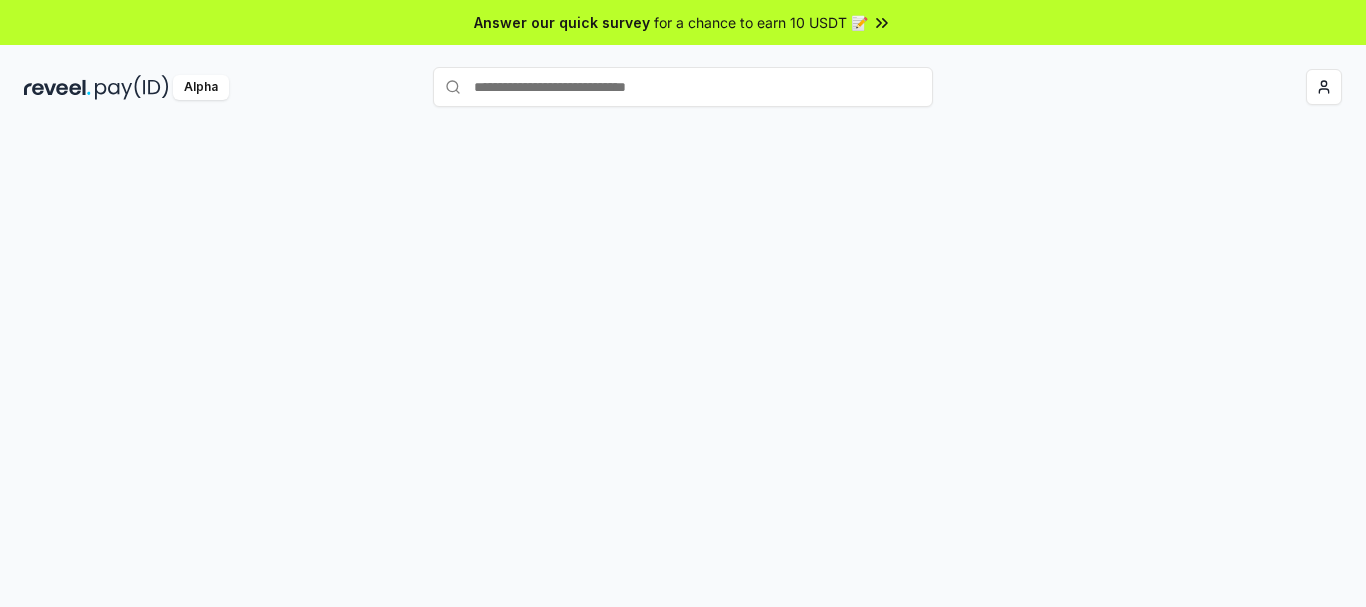scroll, scrollTop: 0, scrollLeft: 0, axis: both 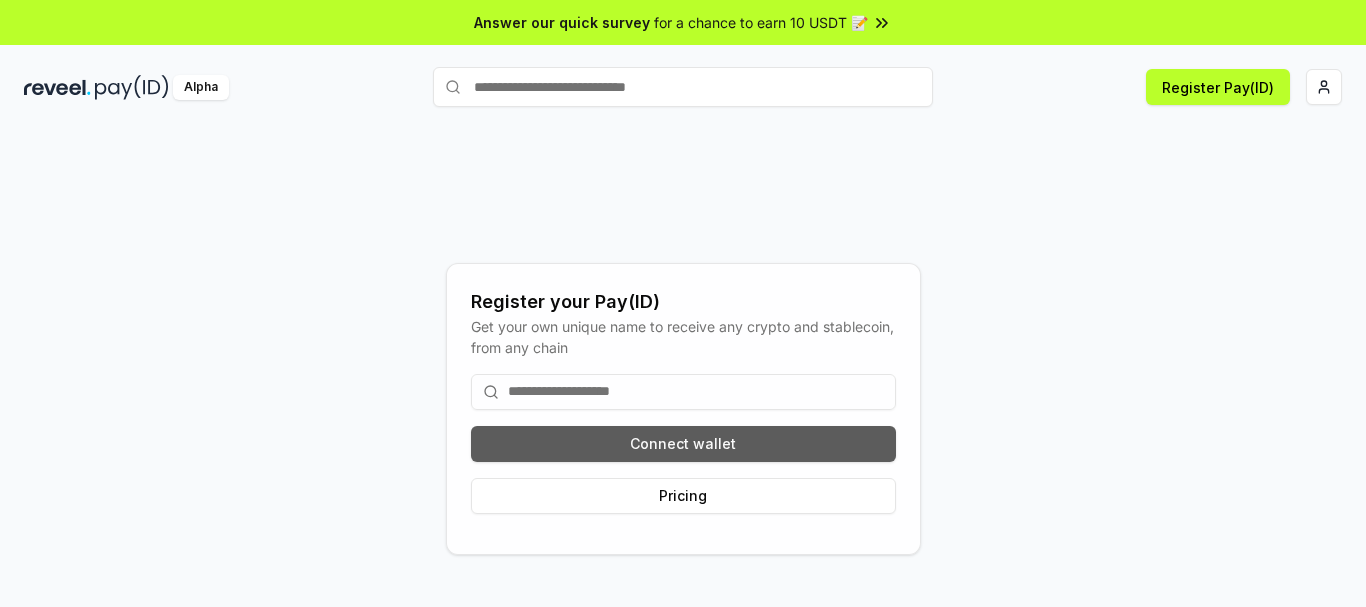click on "Connect wallet" at bounding box center (683, 444) 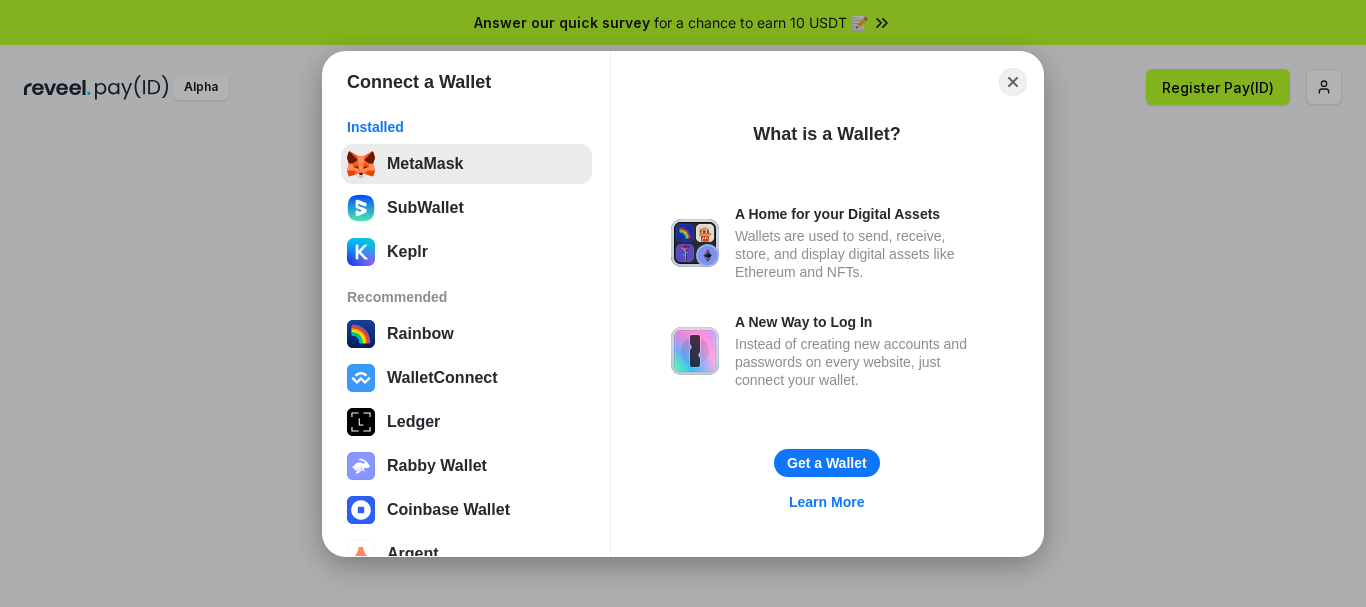 click on "MetaMask" at bounding box center (466, 164) 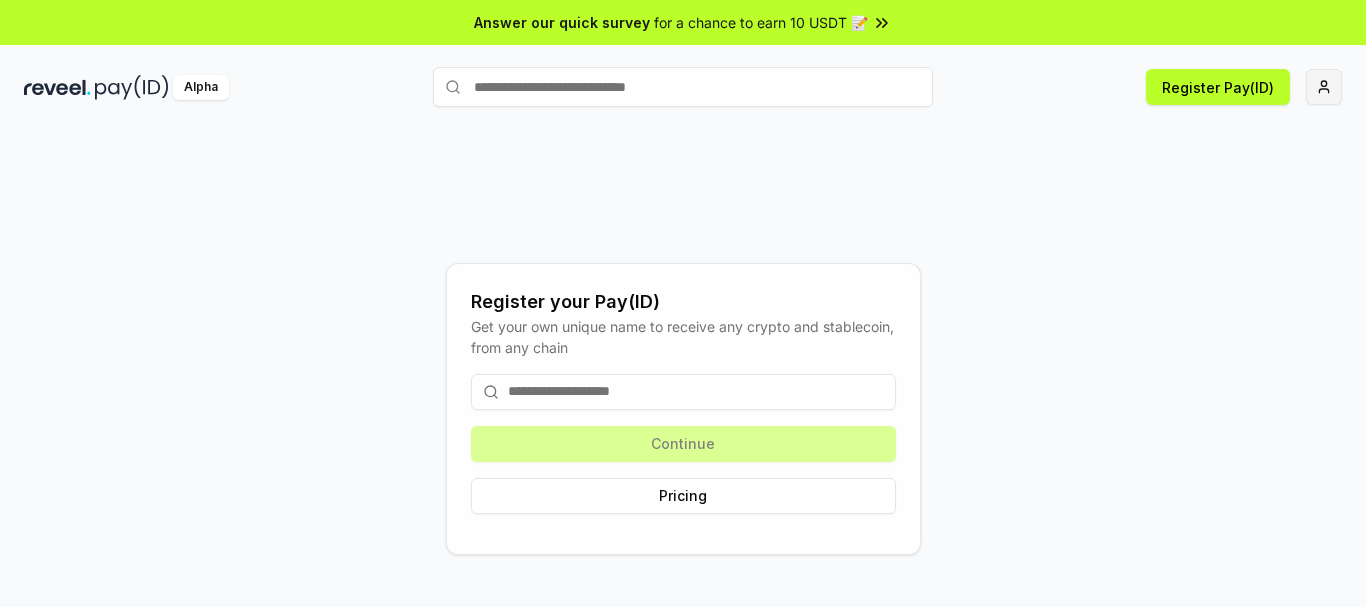 click on "Answer our quick survey for a chance to earn 10 USDT 📝 Alpha Register Pay(ID) Register your Pay(ID) Get your own unique name to receive any crypto and stablecoin, from any chain Continue Pricing" at bounding box center [683, 303] 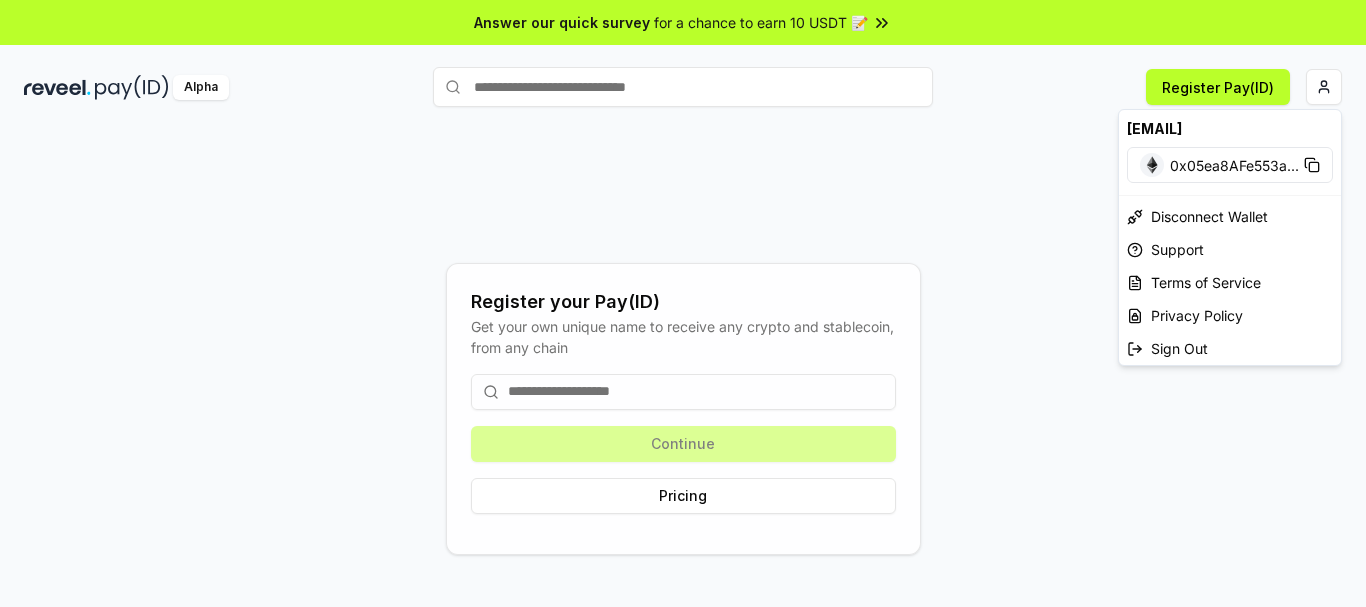 click on "Answer our quick survey for a chance to earn 10 USDT 📝 Alpha Register Pay(ID) Register your Pay(ID) Get your own unique name to receive any crypto and stablecoin, from any chain Continue Pricing cology3218@gmail.com   0x05ea8AFe553a ...     Disconnect Wallet   Support   Terms of Service   Privacy Policy   Sign Out" at bounding box center [683, 303] 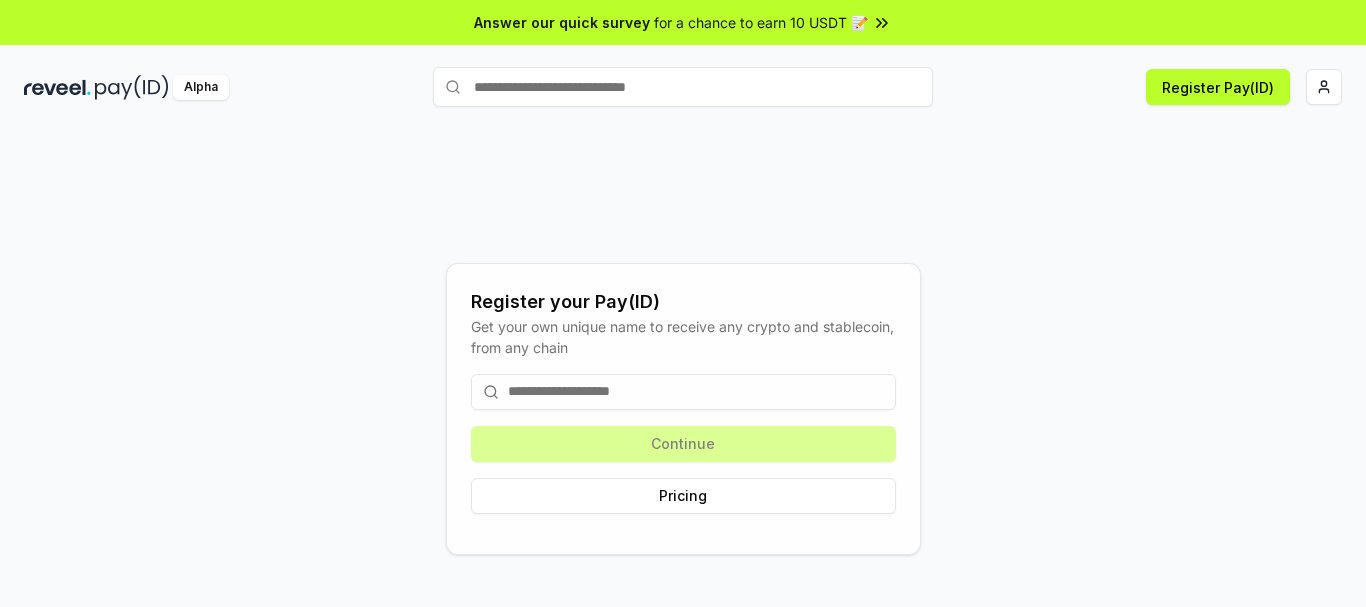 click at bounding box center (683, 392) 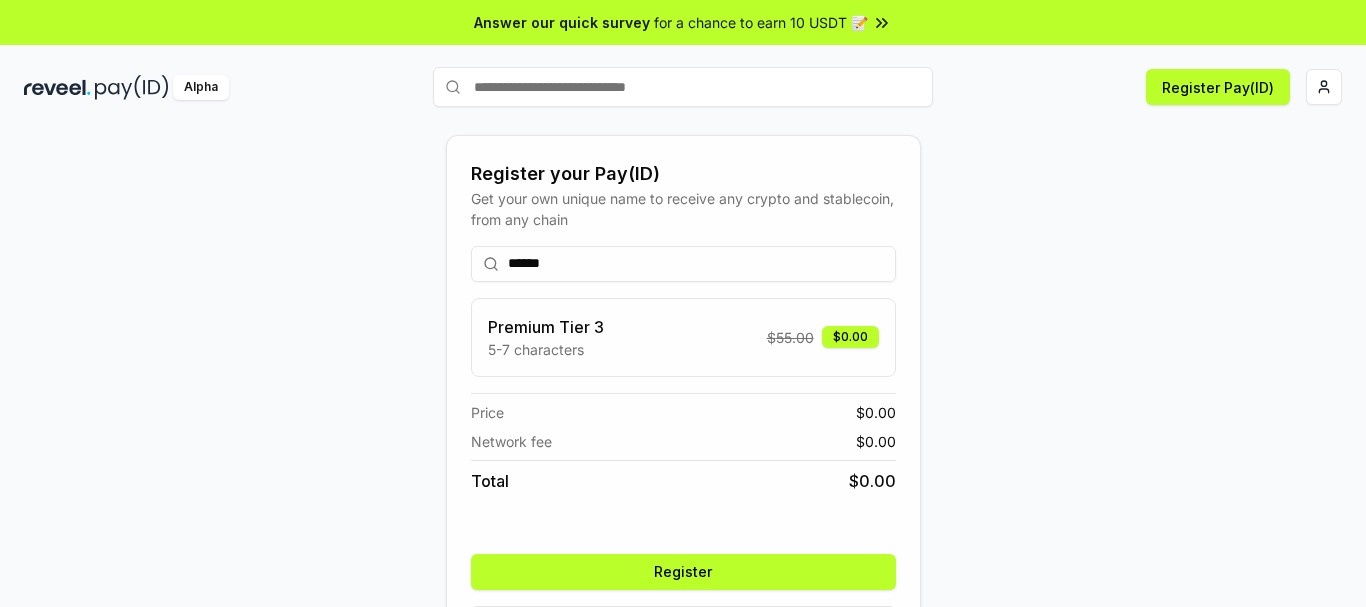 type on "******" 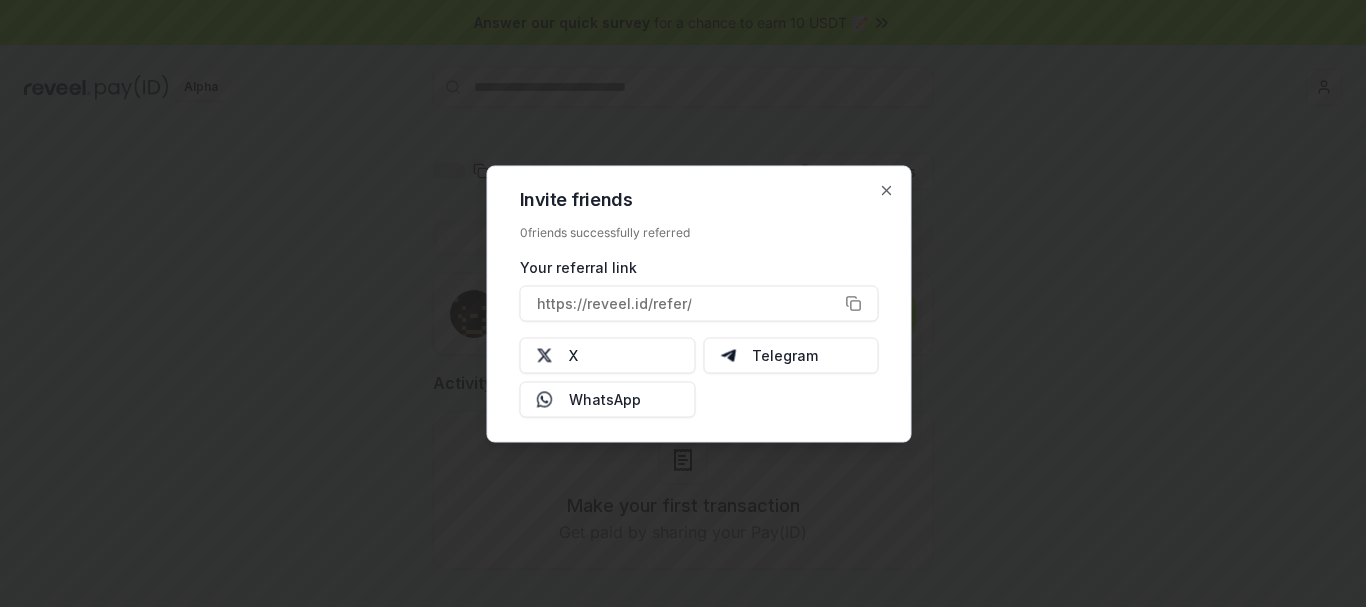 scroll, scrollTop: 0, scrollLeft: 0, axis: both 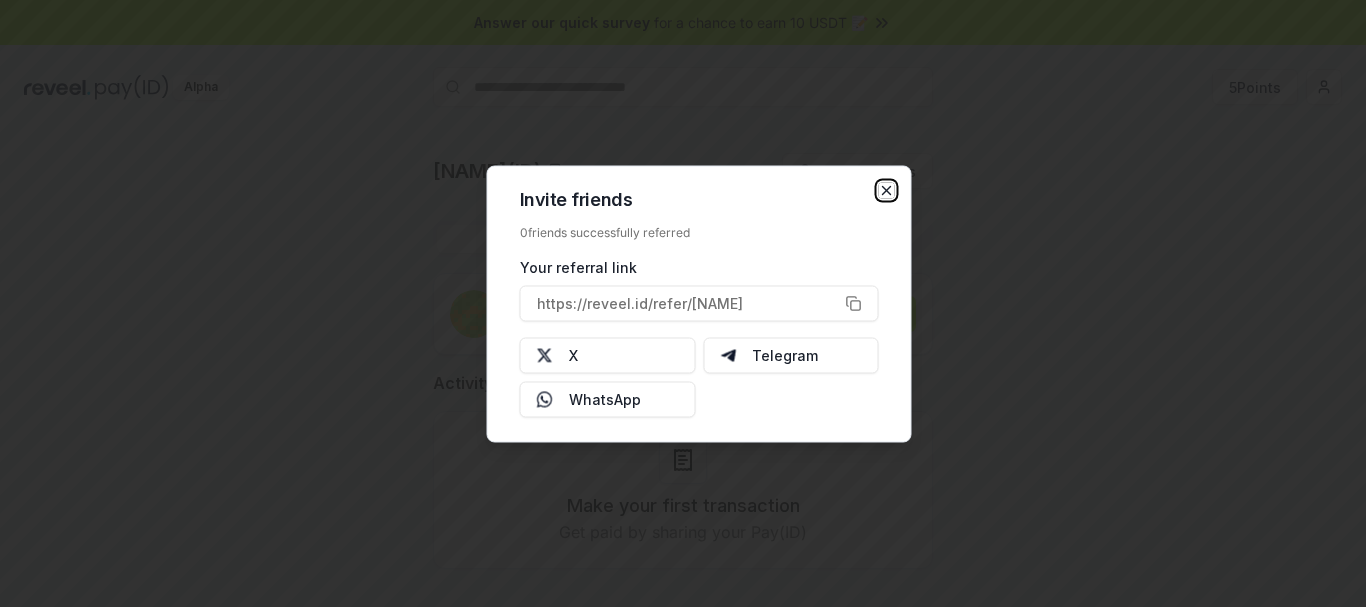click 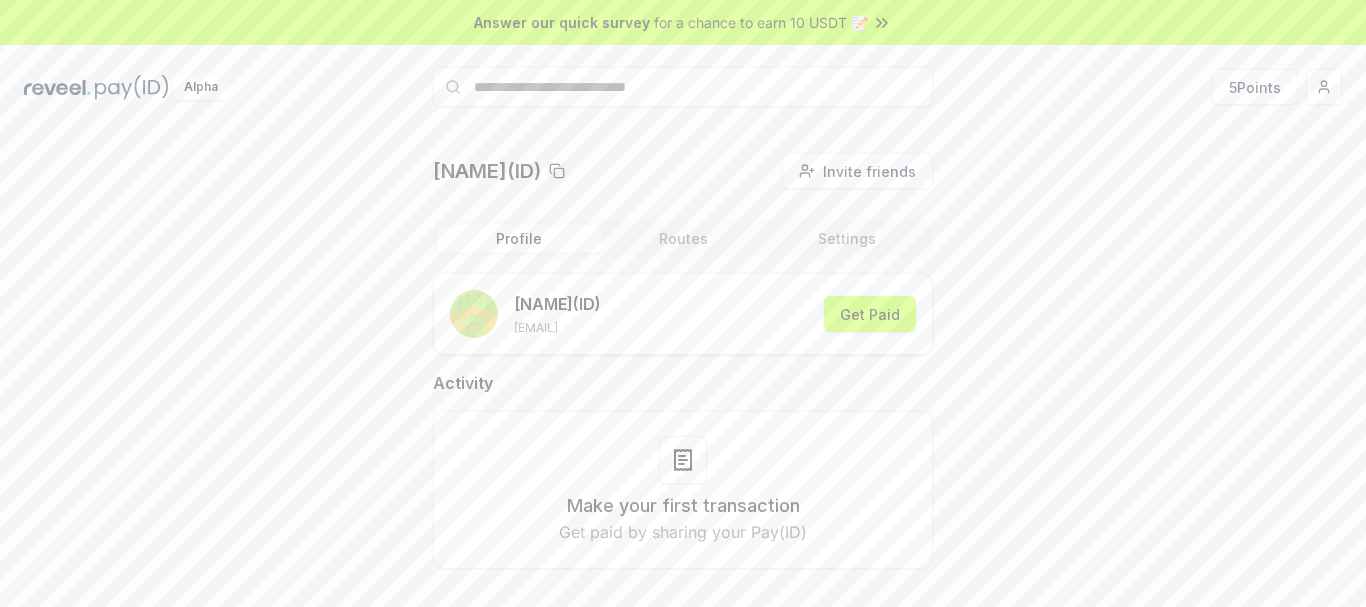 click on "shammu(ID) Invite friends Invite Profile Routes Settings shammu (ID) cology3218@gmail.com Get Paid Activity Make your first transaction Get paid by sharing your Pay(ID)" at bounding box center [683, 377] 